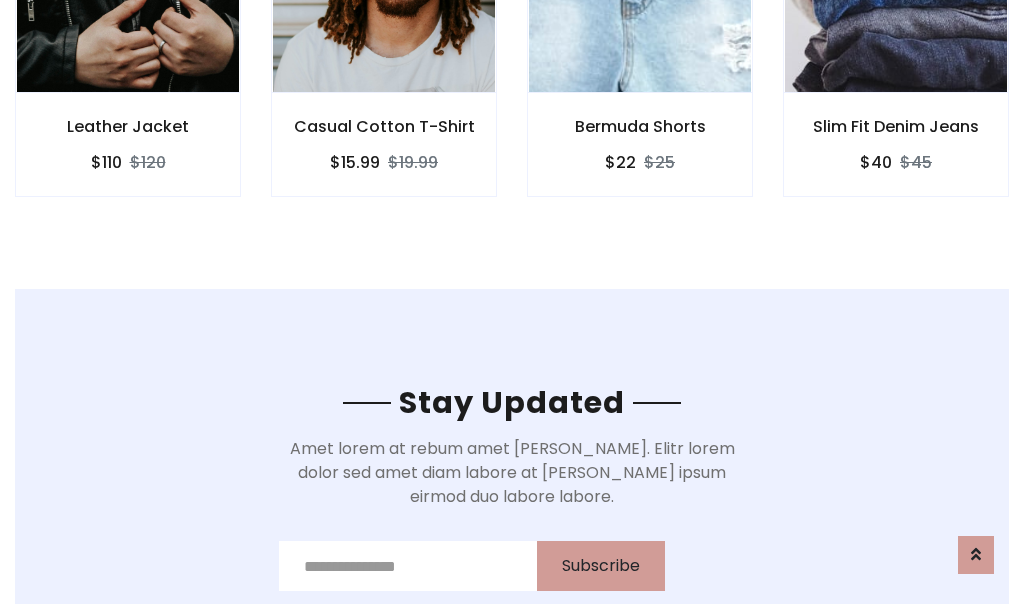 scroll, scrollTop: 3012, scrollLeft: 0, axis: vertical 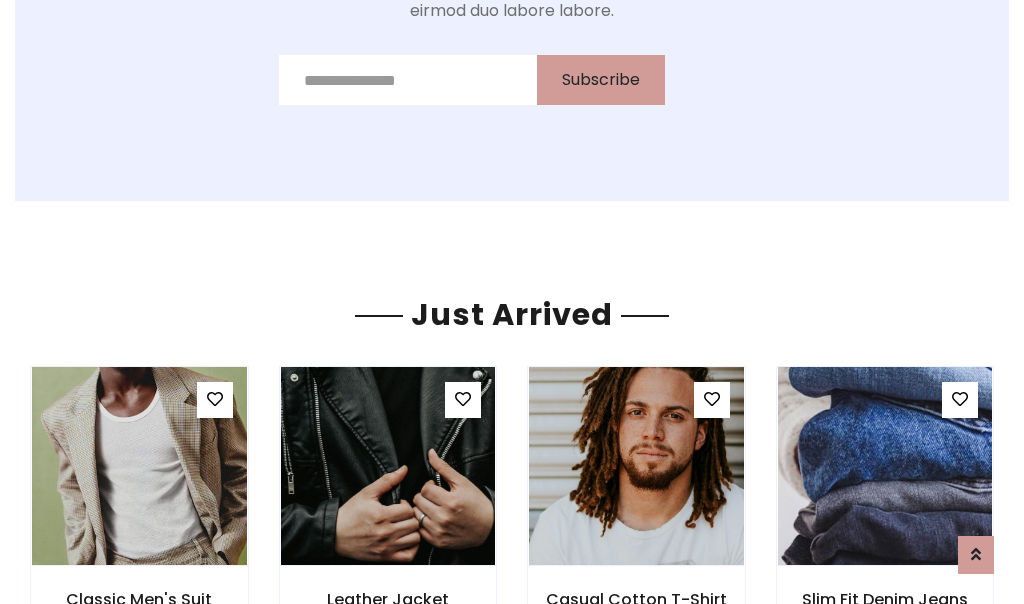 click on "Bermuda Shorts
$22
$25" at bounding box center (640, -428) 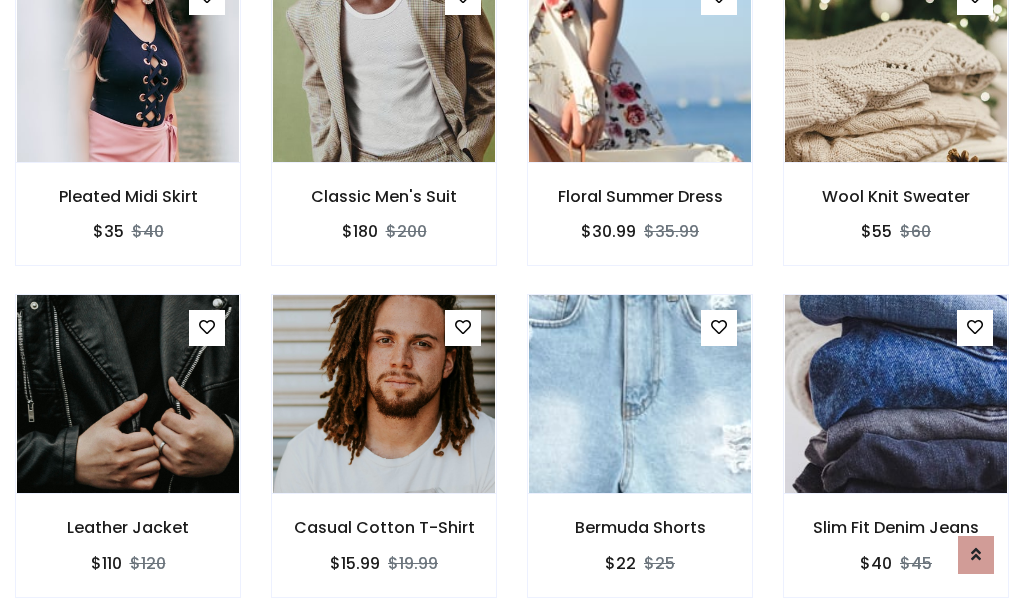 click on "Bermuda Shorts
$22
$25" at bounding box center [640, 459] 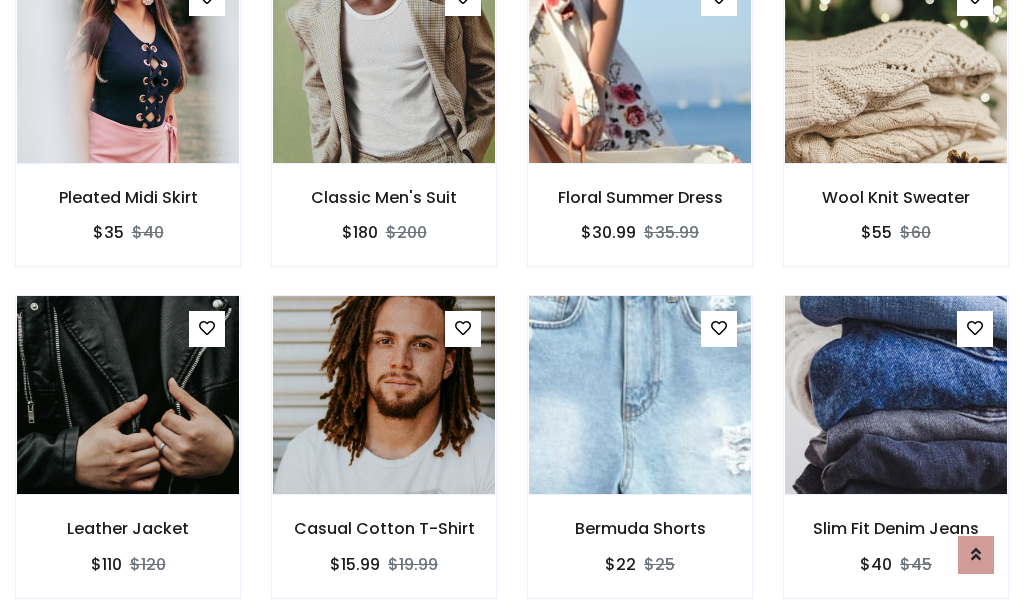 click on "Bermuda Shorts
$22
$25" at bounding box center [640, 460] 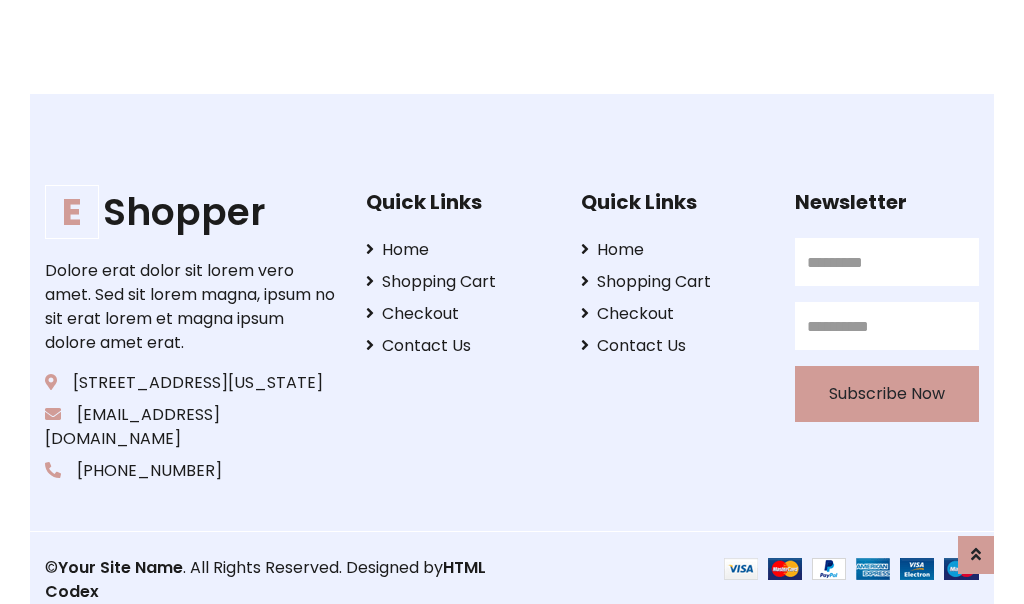 scroll, scrollTop: 3807, scrollLeft: 0, axis: vertical 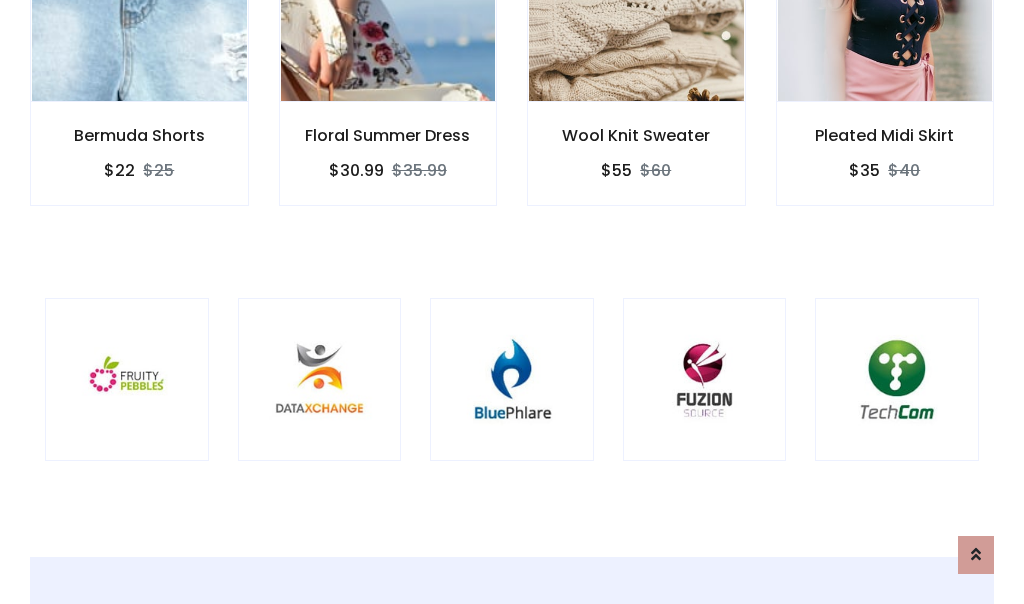 click at bounding box center [512, 380] 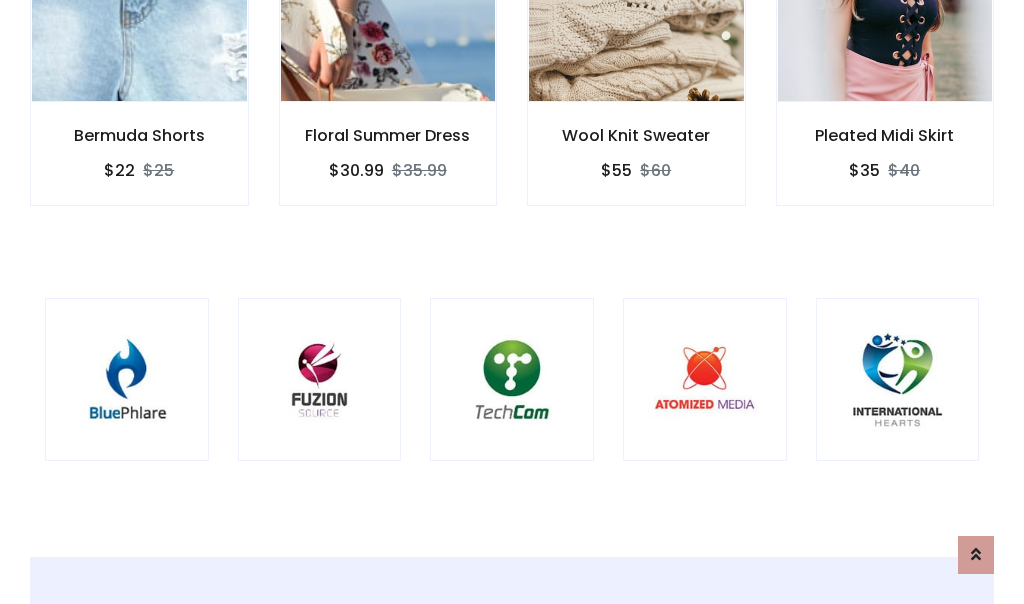 click at bounding box center [512, 380] 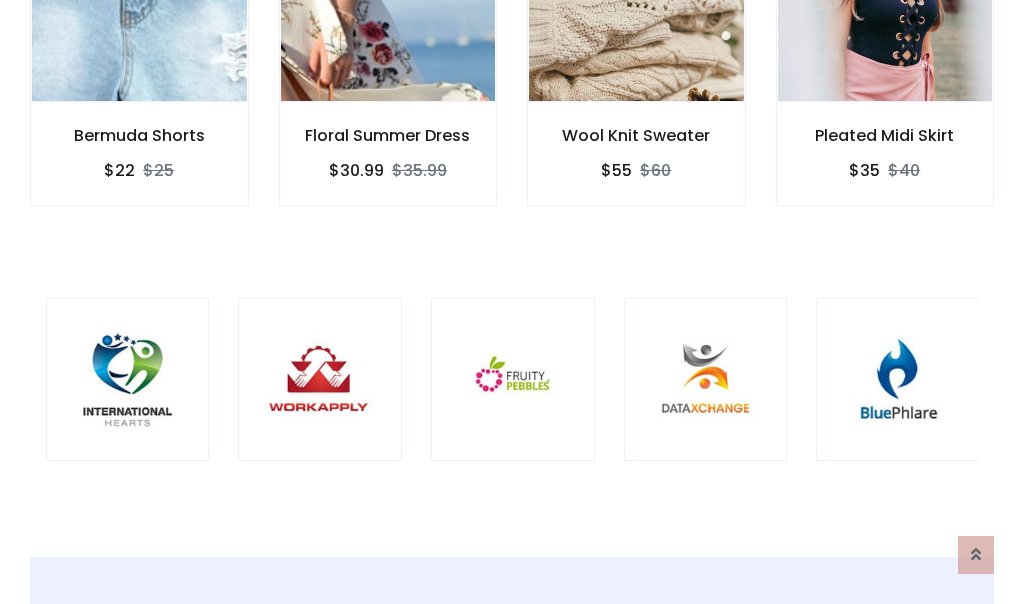 scroll, scrollTop: 0, scrollLeft: 0, axis: both 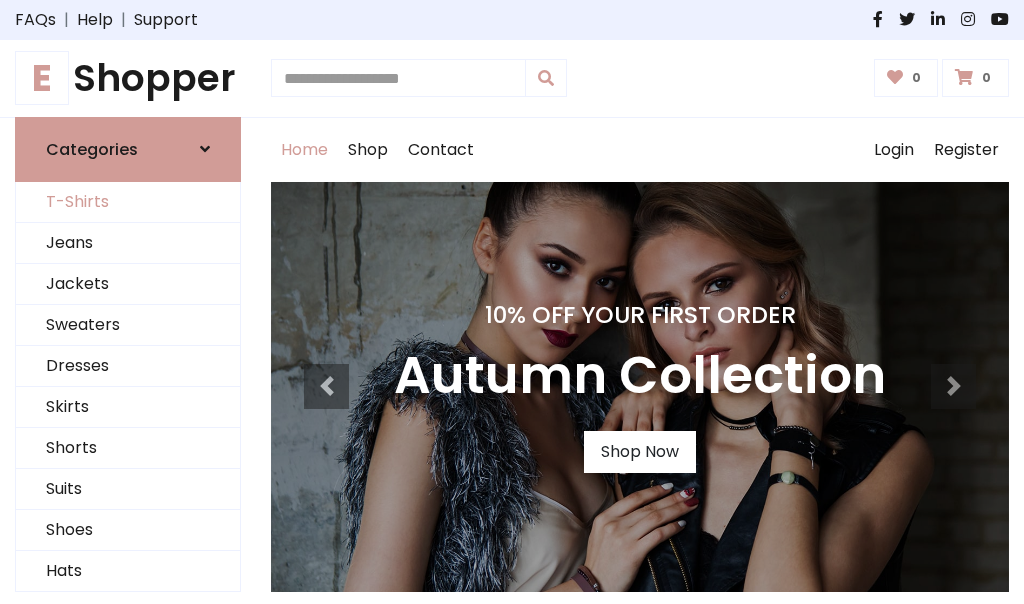 click on "T-Shirts" at bounding box center (128, 202) 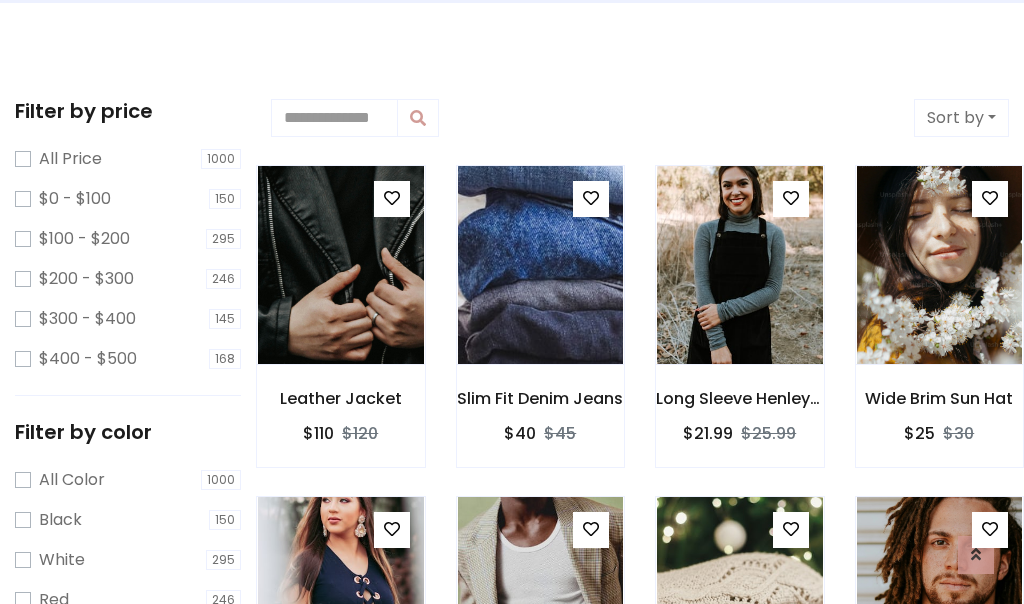 scroll, scrollTop: 0, scrollLeft: 0, axis: both 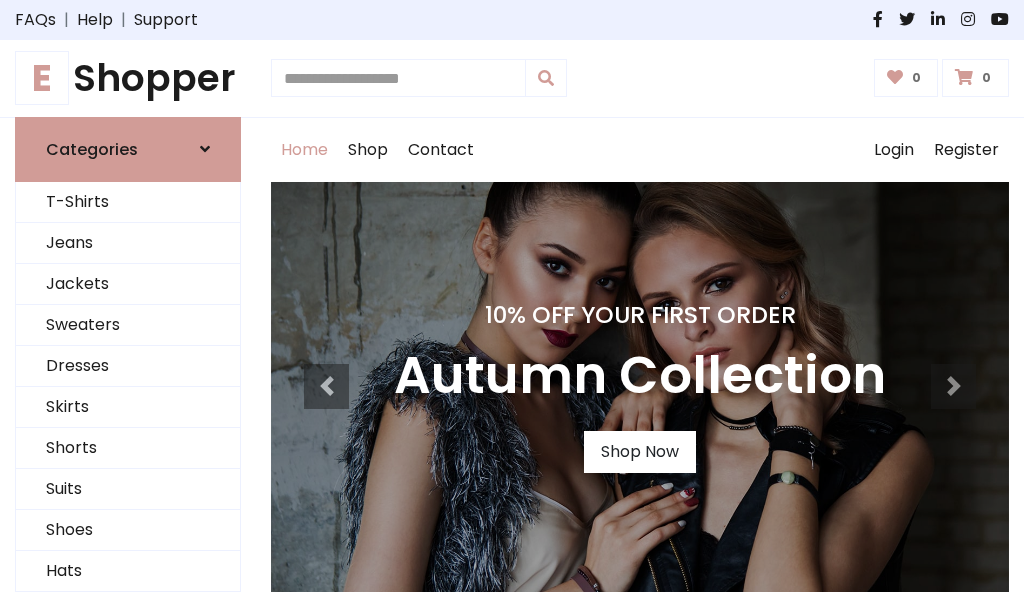 click on "E Shopper" at bounding box center (128, 78) 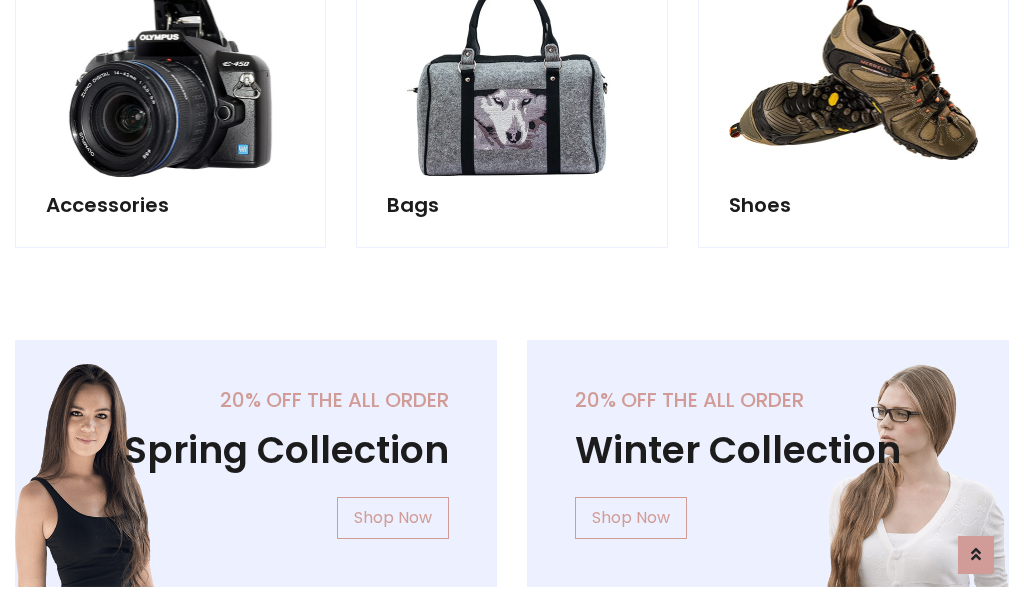 scroll, scrollTop: 1943, scrollLeft: 0, axis: vertical 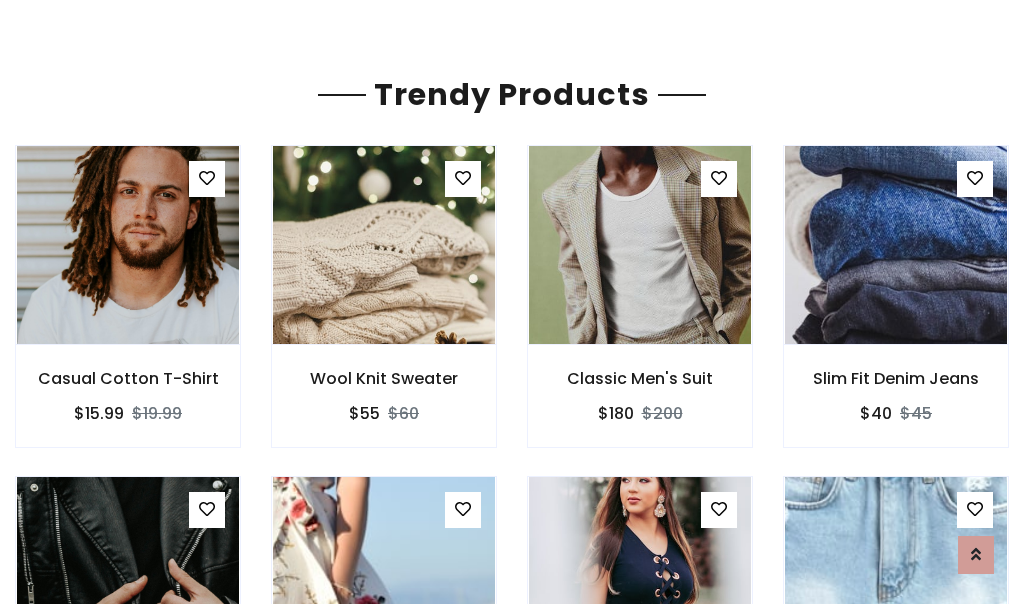 click on "Shop" at bounding box center (368, -1793) 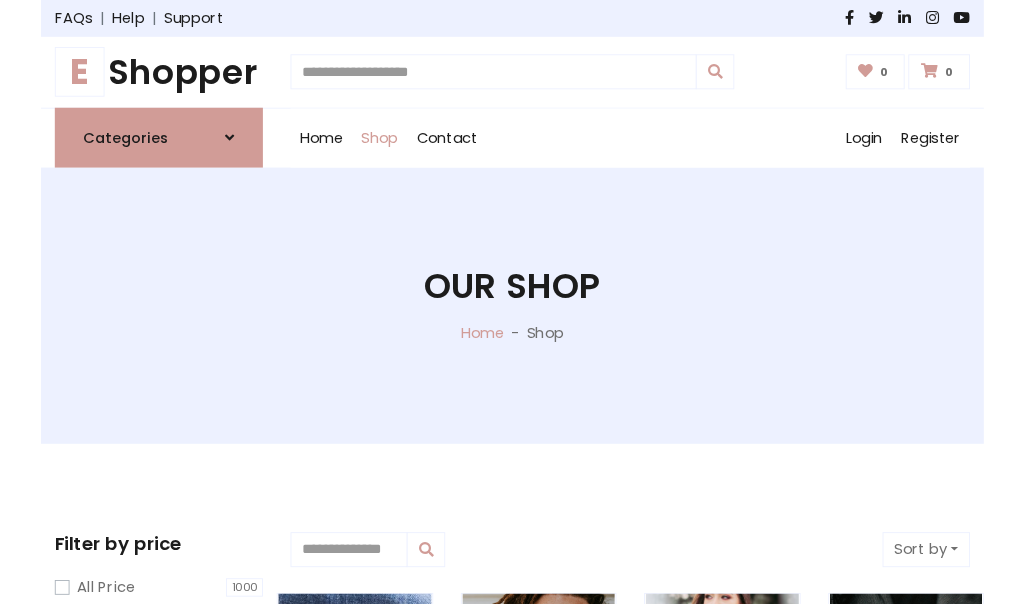 scroll, scrollTop: 0, scrollLeft: 0, axis: both 